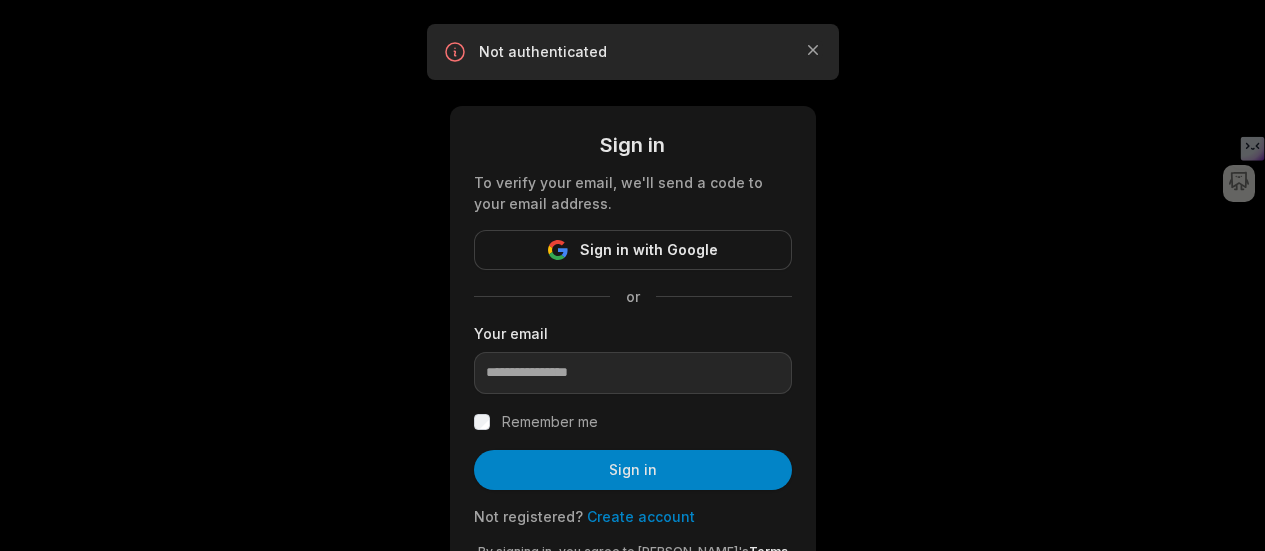 scroll, scrollTop: 0, scrollLeft: 0, axis: both 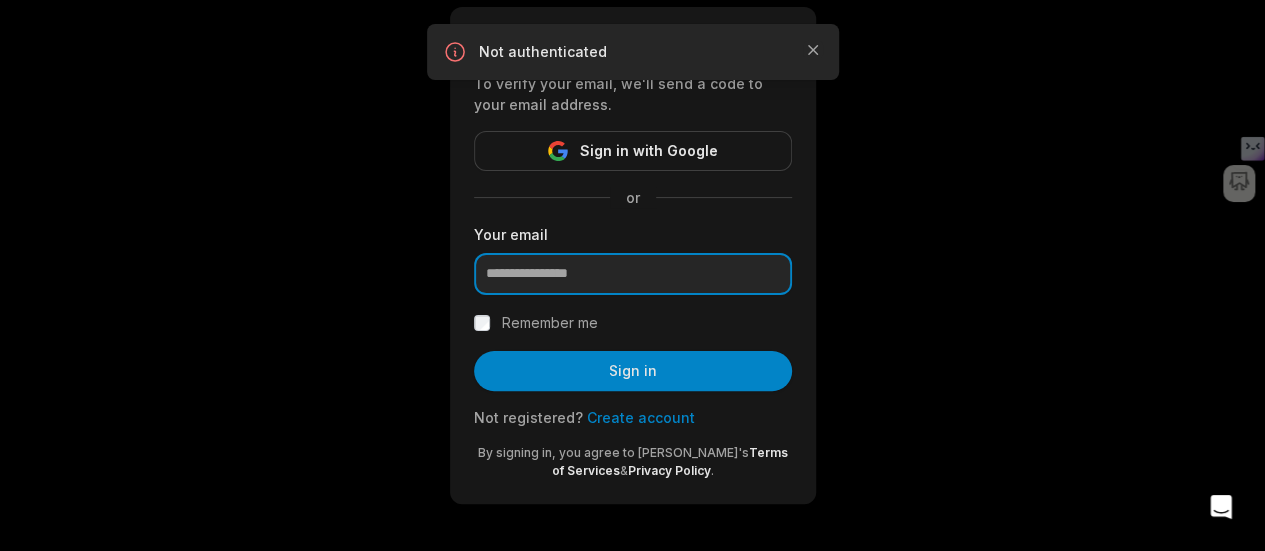 click at bounding box center (633, 274) 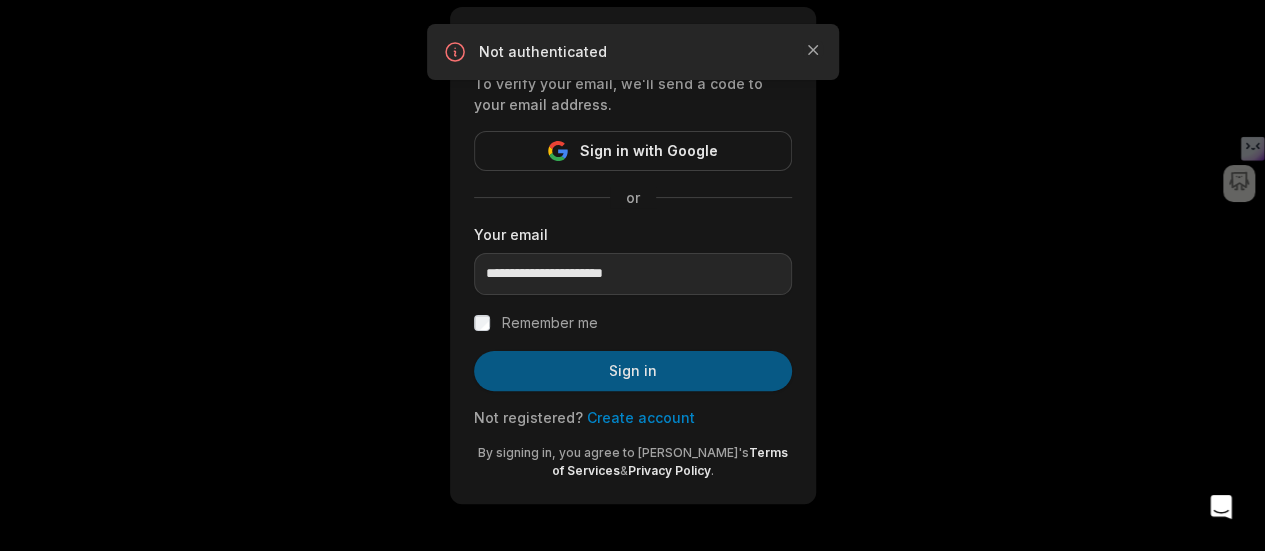 click on "Sign in" at bounding box center (633, 371) 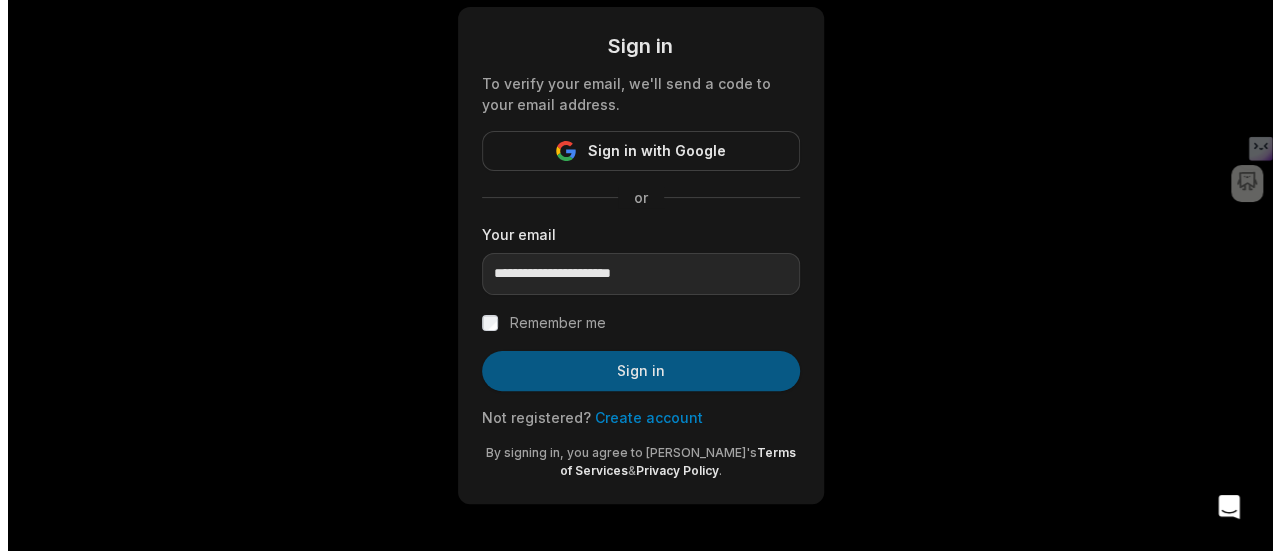 scroll, scrollTop: 0, scrollLeft: 0, axis: both 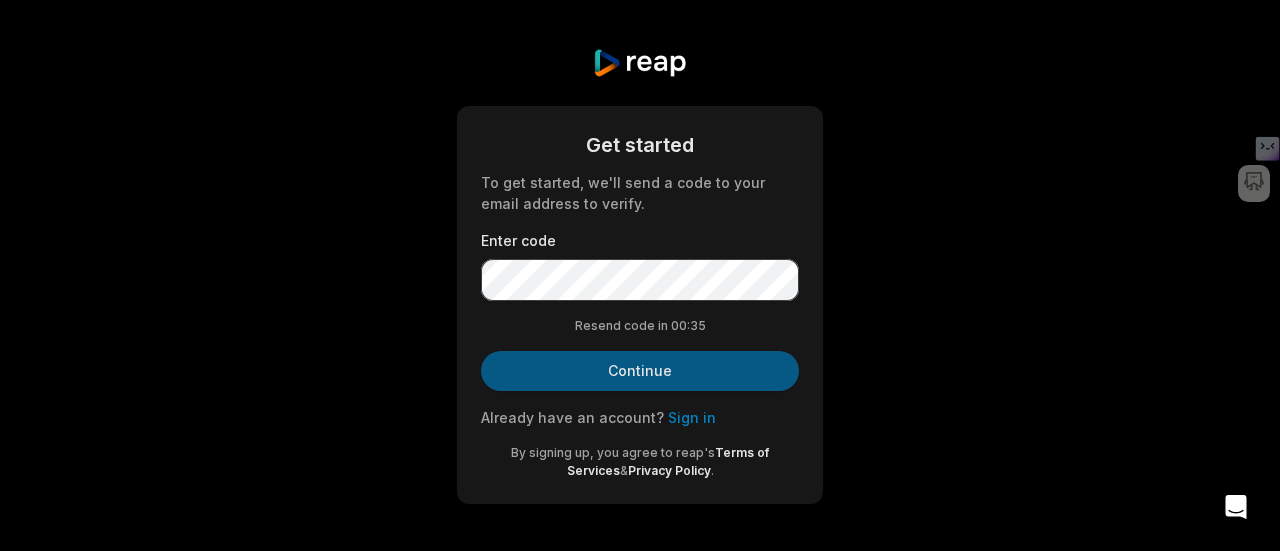 click on "Continue" at bounding box center [640, 371] 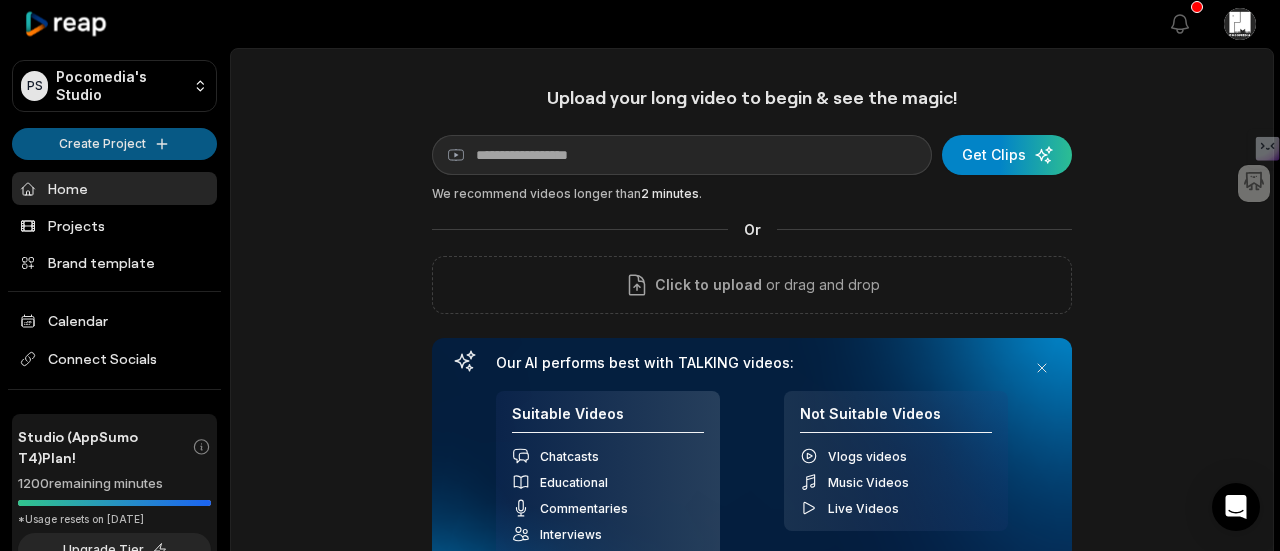 click on "PS Pocomedia's Studio Create Project Home Projects Brand template Calendar Connect Socials Studio (AppSumo T4)  Plan! 1200  remaining minutes *Usage resets on August 2, 2025 Upgrade Tier Help Privacy Terms Open sidebar View notifications Open user menu   Upload your long video to begin & see the magic! YouTube link Get Clips We recommend videos longer than  2 minutes . Or Click to upload or drag and drop Our AI performs best with TALKING videos: Suitable Videos Chatcasts Educational  Commentaries  Interviews  Speeches Not Suitable Videos Vlogs videos Music Videos Live Videos Recent Projects View all View Clips Clips 15:31 why we need Probiotics? Curd, Kimchi, Kombucha, Sauerkraut, Milk Kefir, Water Kefir, What are these? Open options a month ago Caption 00:51 InShot_20250528_203459213 Open options a month ago View Clips Clips 19:02 Saccharomyces boulardii probiotic yeast that supports gut health  Saves you from Antibiotics damage Open options 2 months ago View Clips Clips 05:23 Open options 2 months ago" at bounding box center [640, 275] 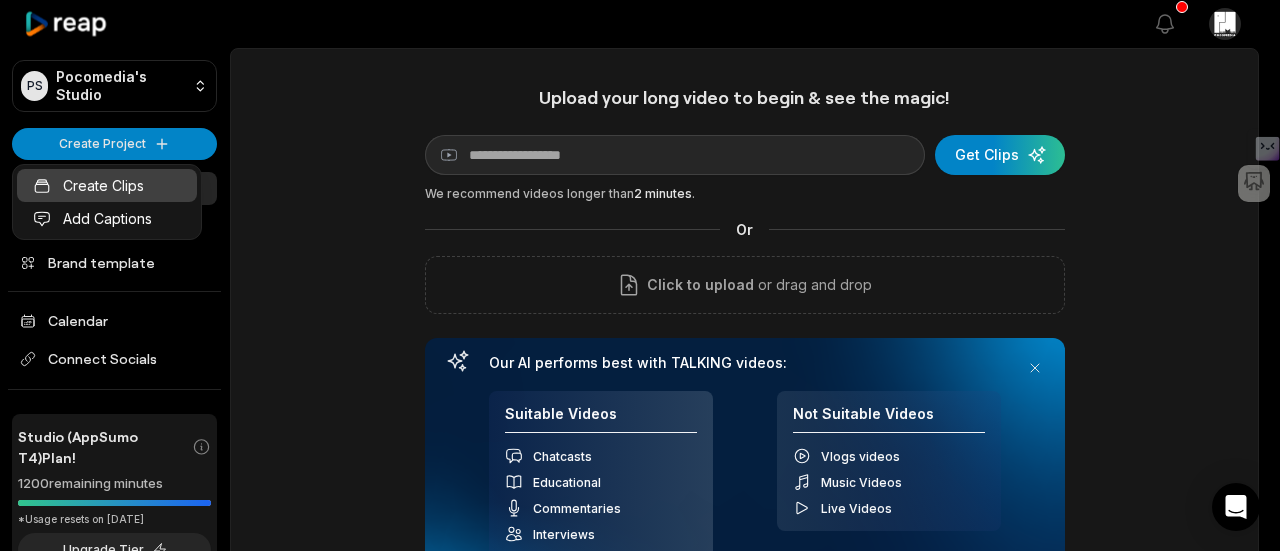click on "Create Clips" at bounding box center [107, 185] 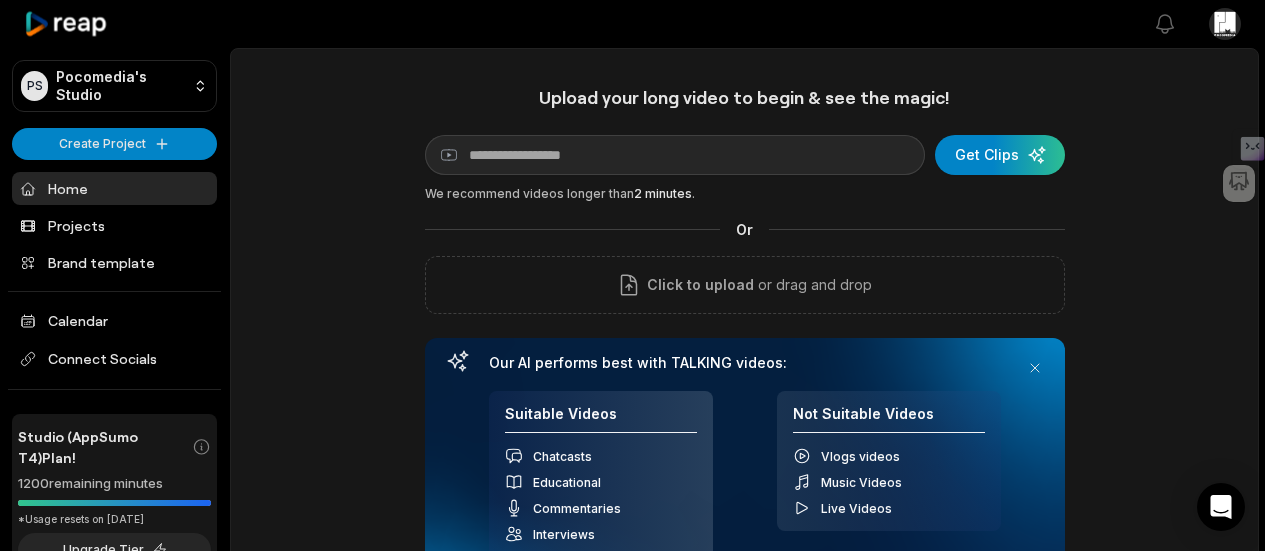 scroll, scrollTop: 0, scrollLeft: 0, axis: both 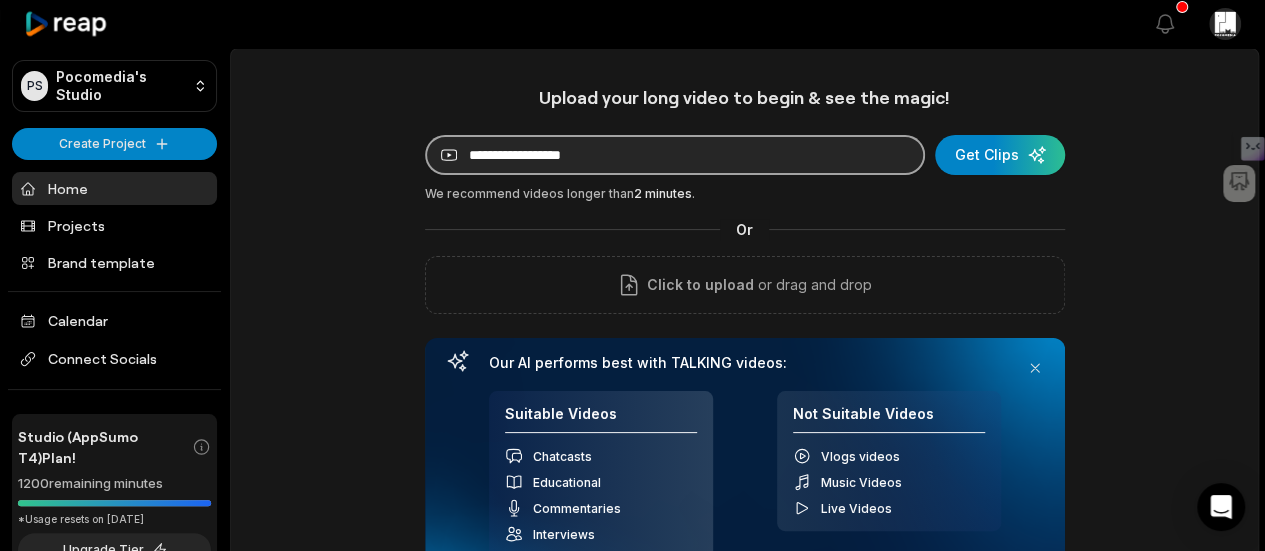 click at bounding box center (675, 155) 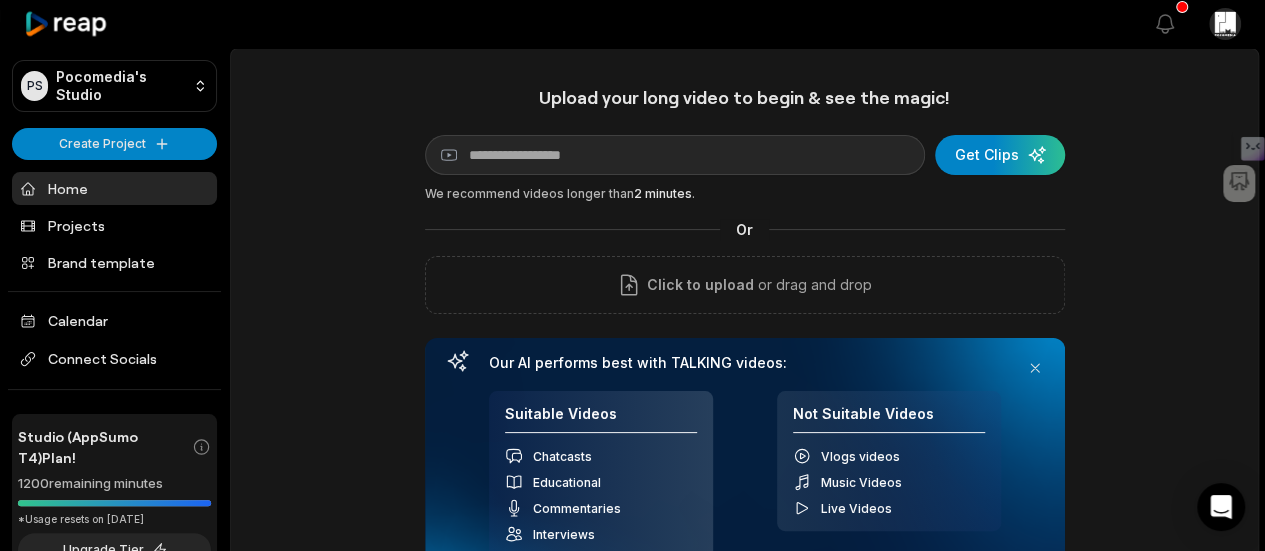 click on "Upload your long video to begin & see the magic! YouTube link Get Clips We recommend videos longer than  2 minutes . Or Click to upload or drag and drop Our AI performs best with TALKING videos: Suitable Videos Chatcasts Educational  Commentaries  Interviews  Speeches Not Suitable Videos Vlogs videos Music Videos Live Videos Recent Projects View all View Clips Clips 15:31 why we need Probiotics? [PERSON_NAME], Kimchi, Kombucha, Sauerkraut, Milk Kefir, Water Kefir, What are these? Open options a month ago Caption 00:51 InShot_20250528_203459213 Open options a month ago View Clips Clips 19:02 Saccharomyces boulardii probiotic yeast that supports gut health  Saves you from Antibiotics damage Open options [DATE] View Clips Clips 05:23 Health Benefits of Eating Cheese  | Types of Cheese | Fermented Cheese Benefits in telugu Open options [DATE]" at bounding box center [744, 705] 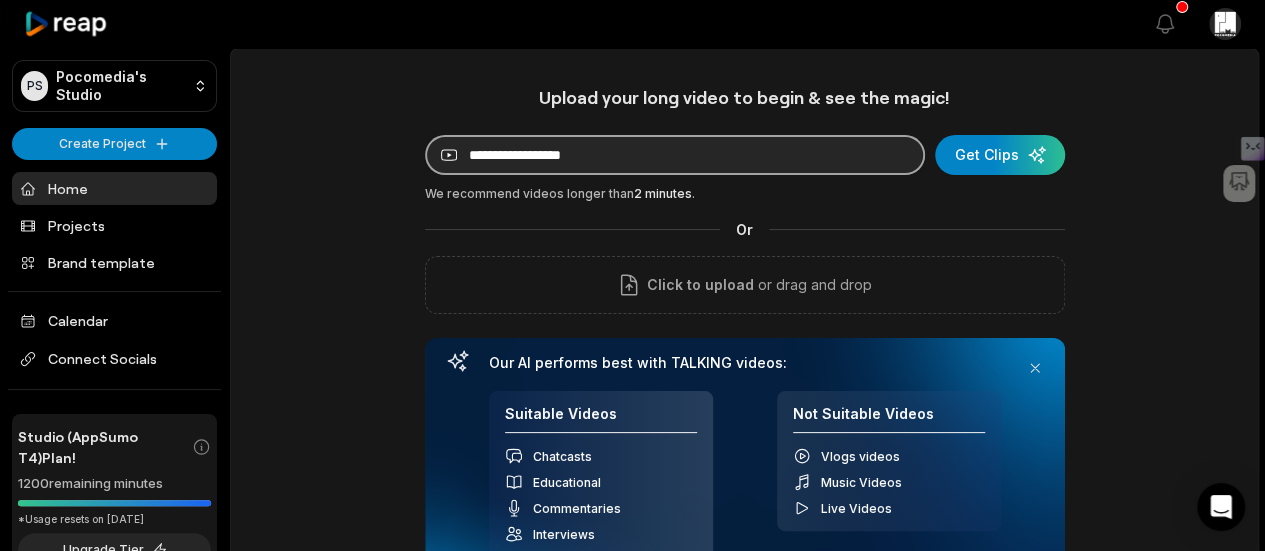 paste on "**********" 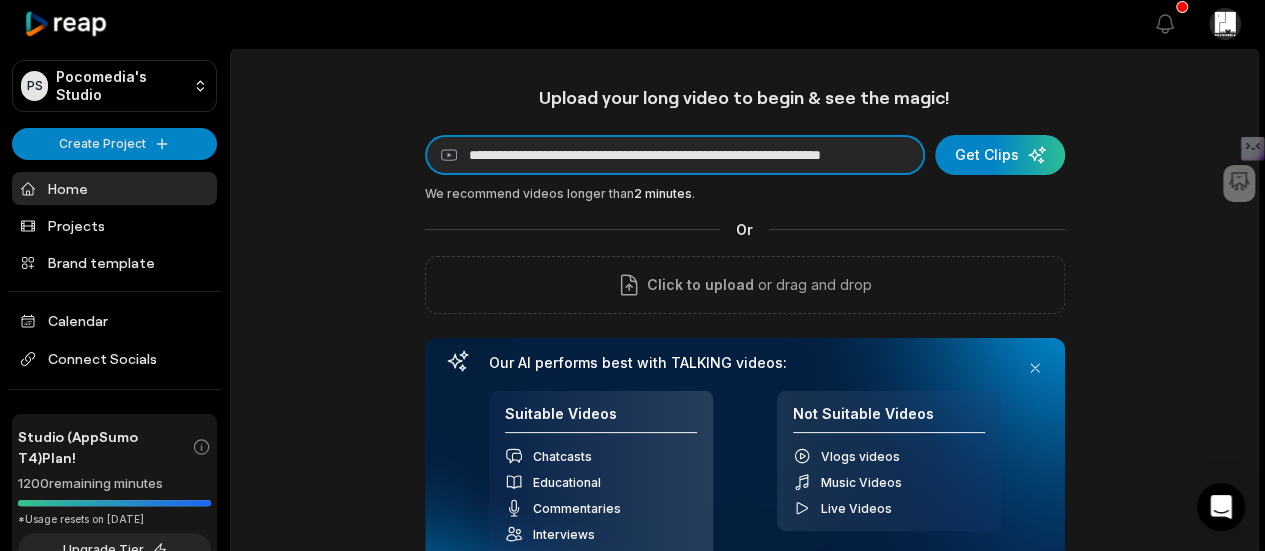 scroll, scrollTop: 0, scrollLeft: 110, axis: horizontal 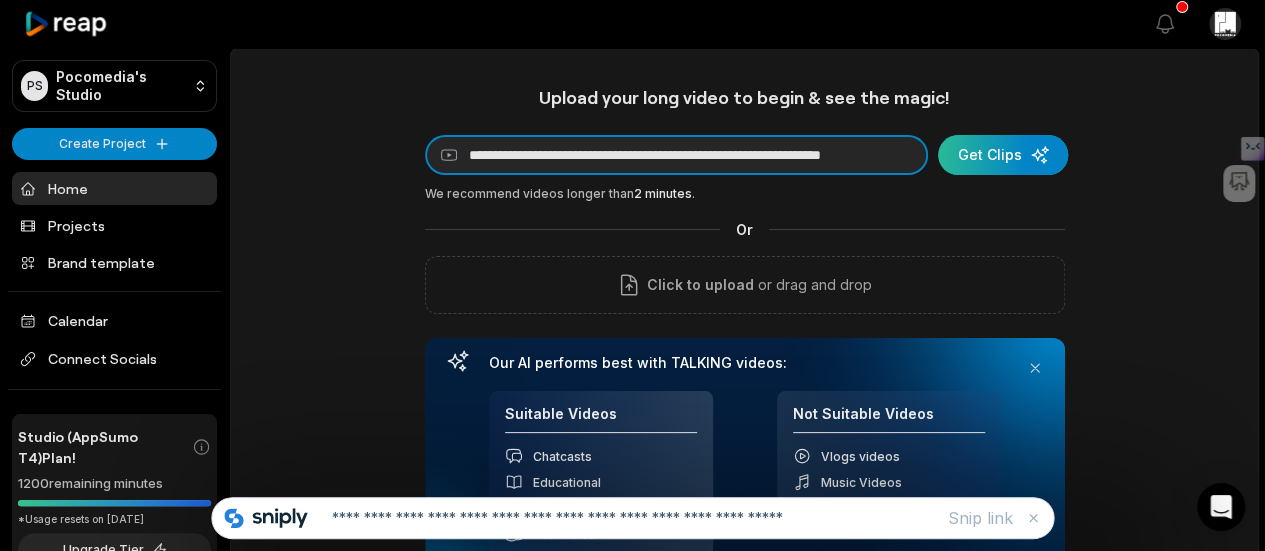 type on "**********" 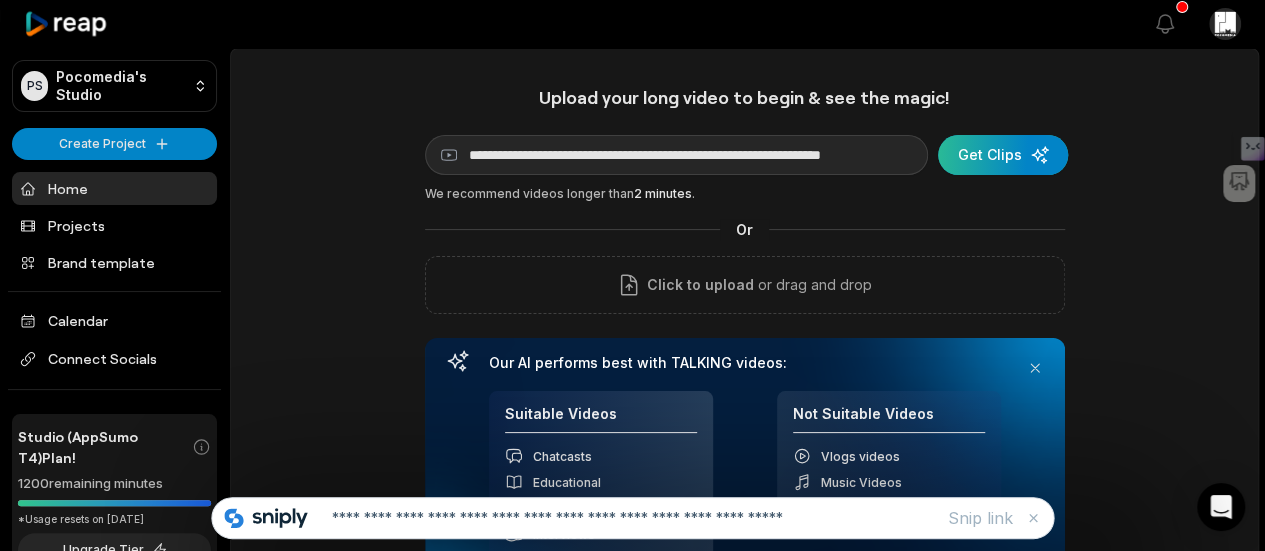 scroll, scrollTop: 0, scrollLeft: 0, axis: both 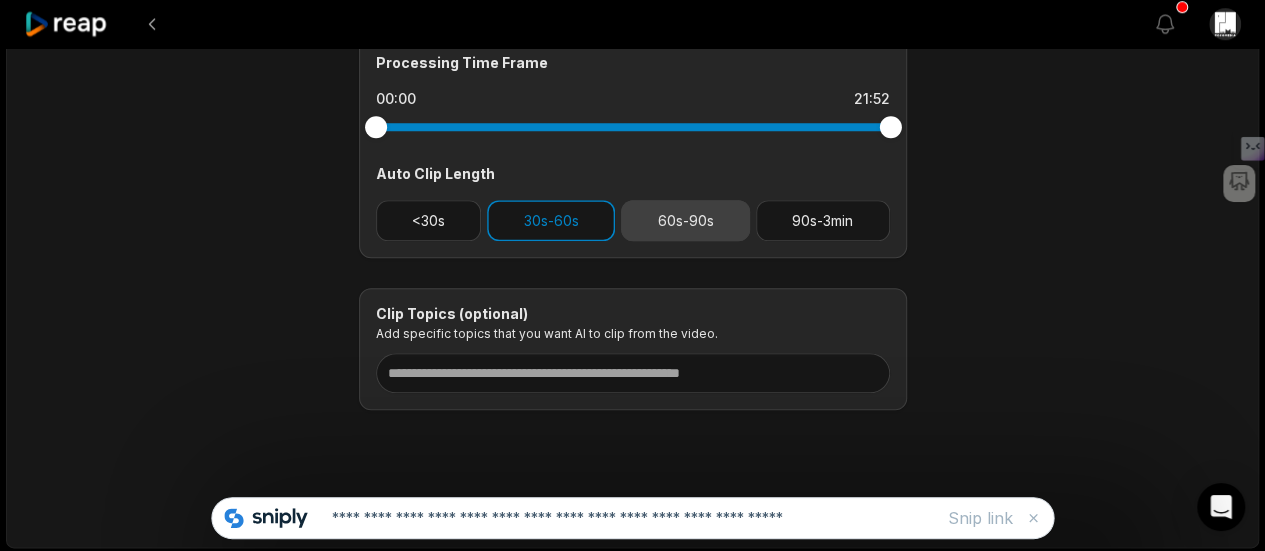 click on "60s-90s" at bounding box center [685, 220] 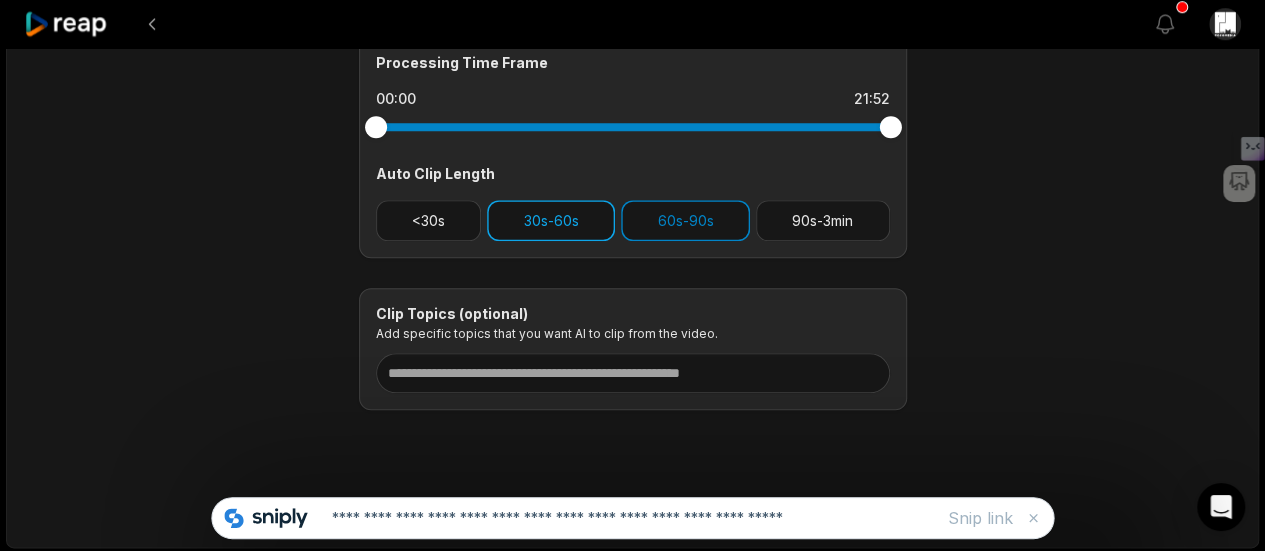click on "30s-60s" at bounding box center (551, 220) 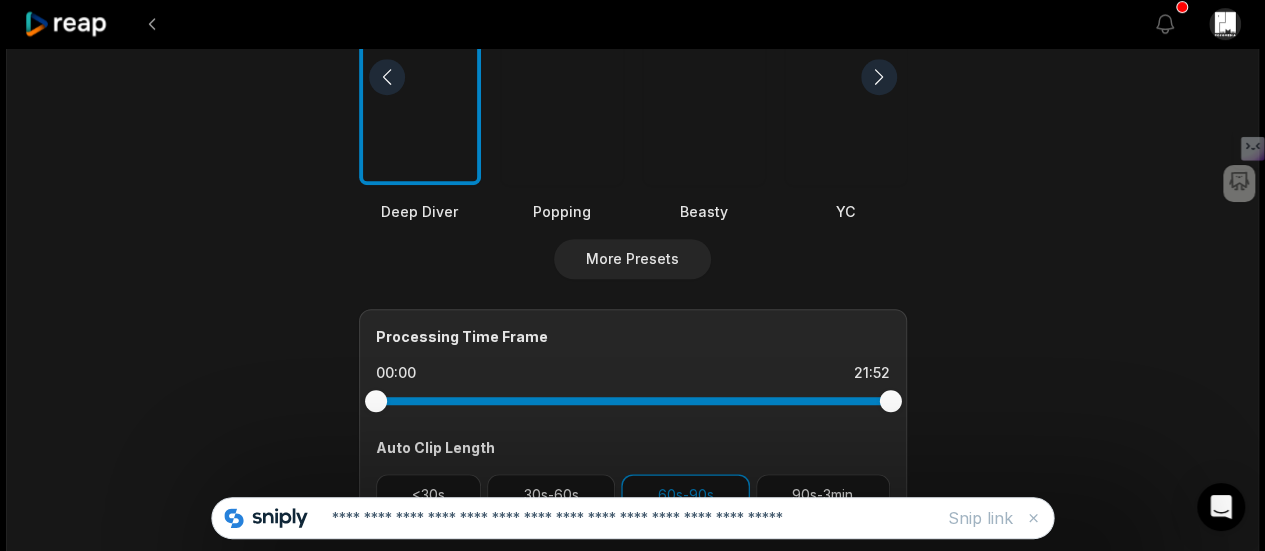 scroll, scrollTop: 496, scrollLeft: 0, axis: vertical 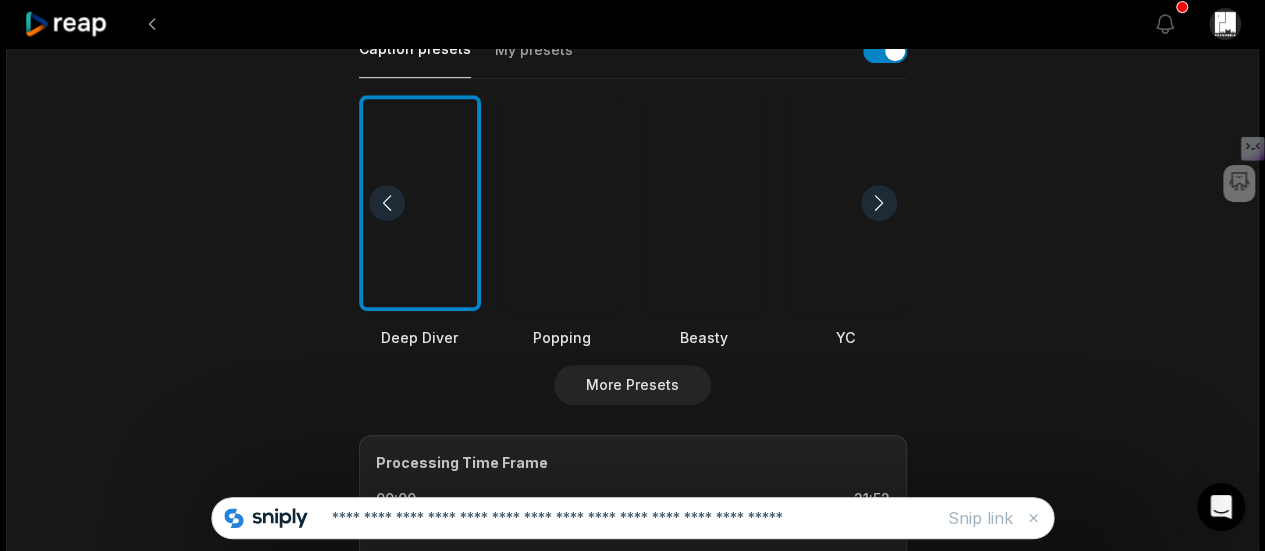 click at bounding box center (420, 203) 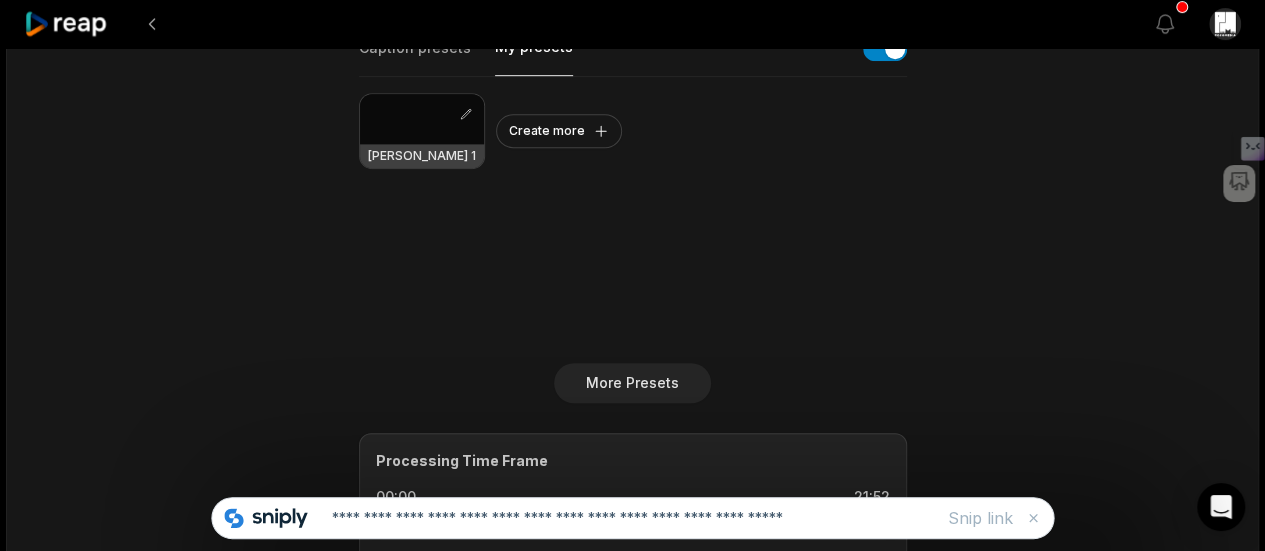 scroll, scrollTop: 362, scrollLeft: 0, axis: vertical 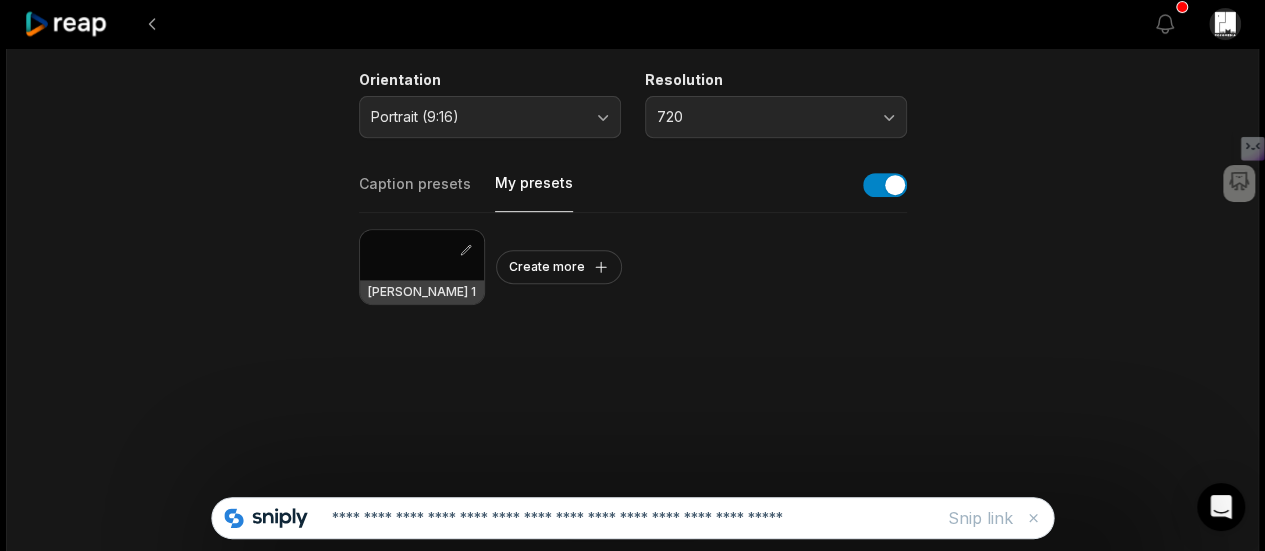 click on "Caption presets" at bounding box center (415, 193) 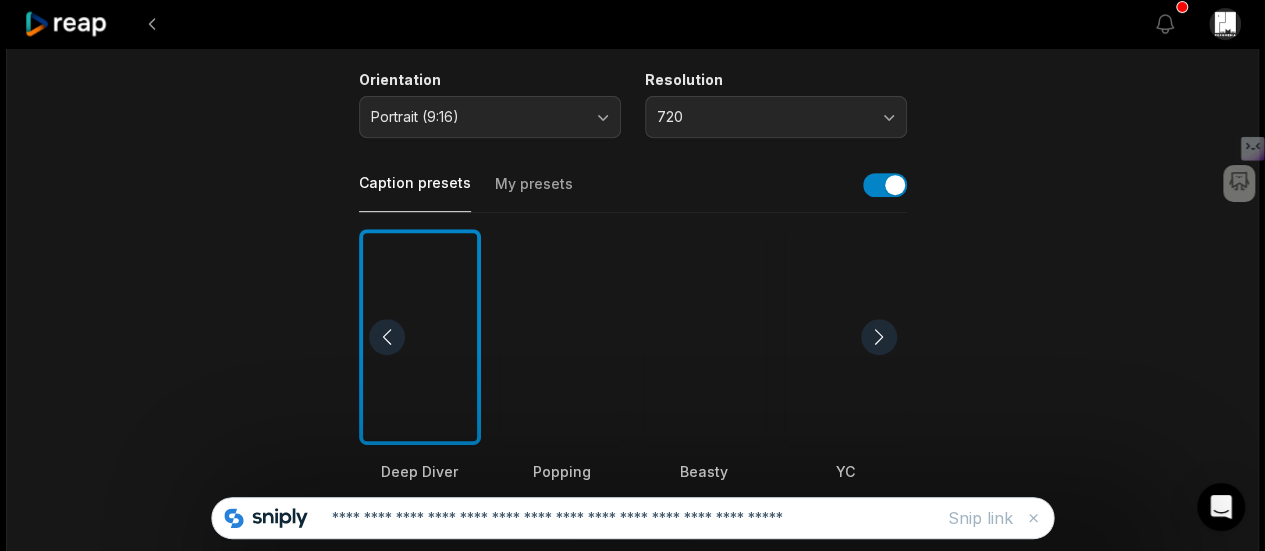 click at bounding box center [562, 337] 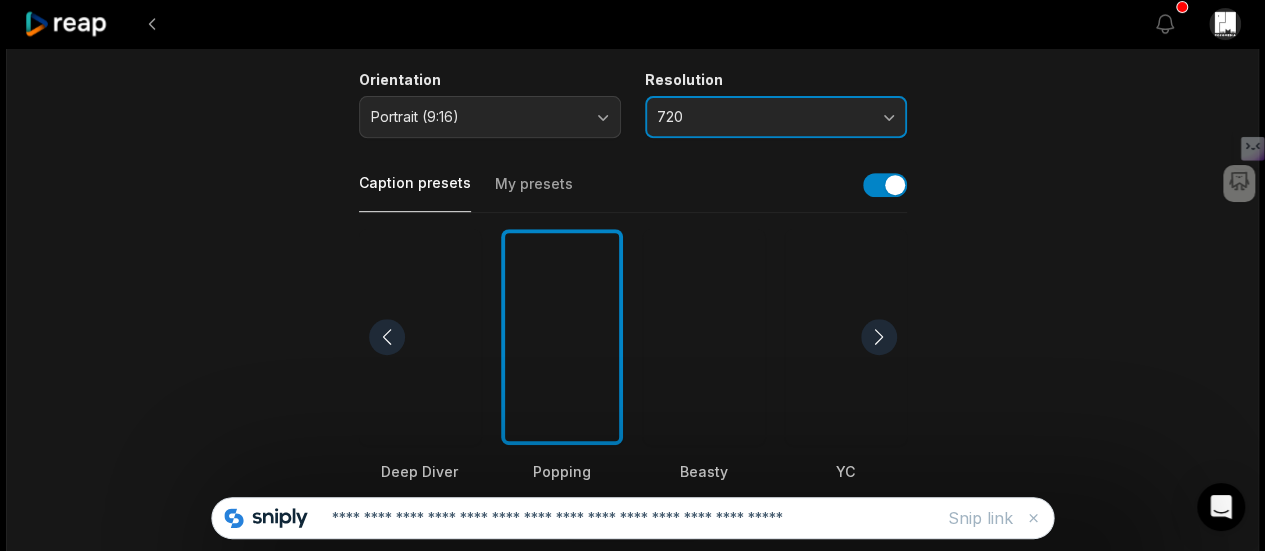 click on "720" at bounding box center [776, 117] 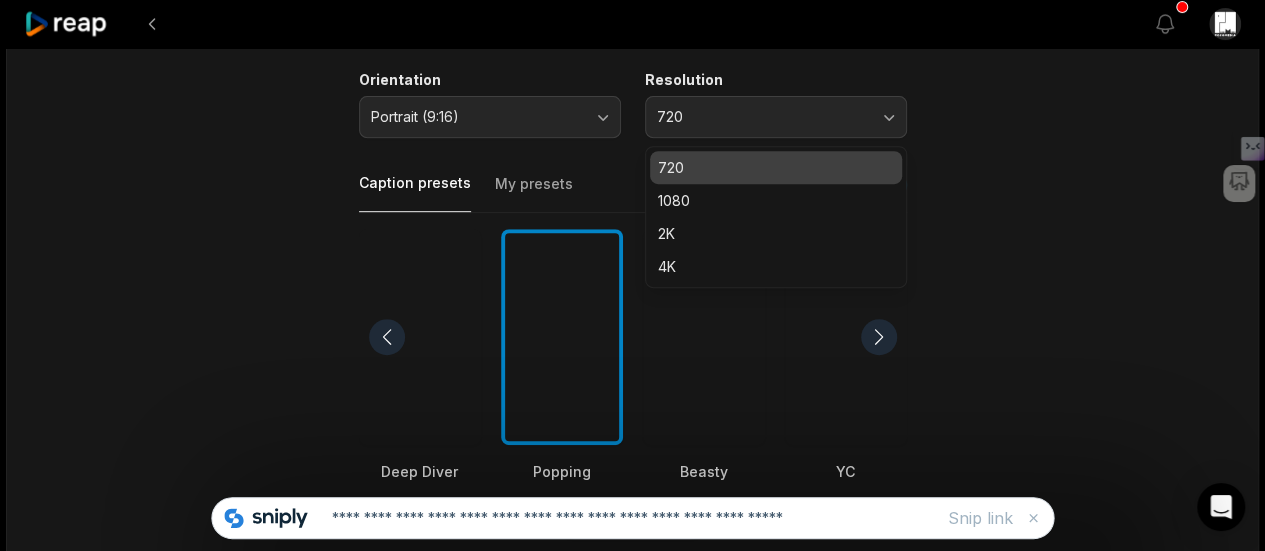click on "720" at bounding box center (776, 167) 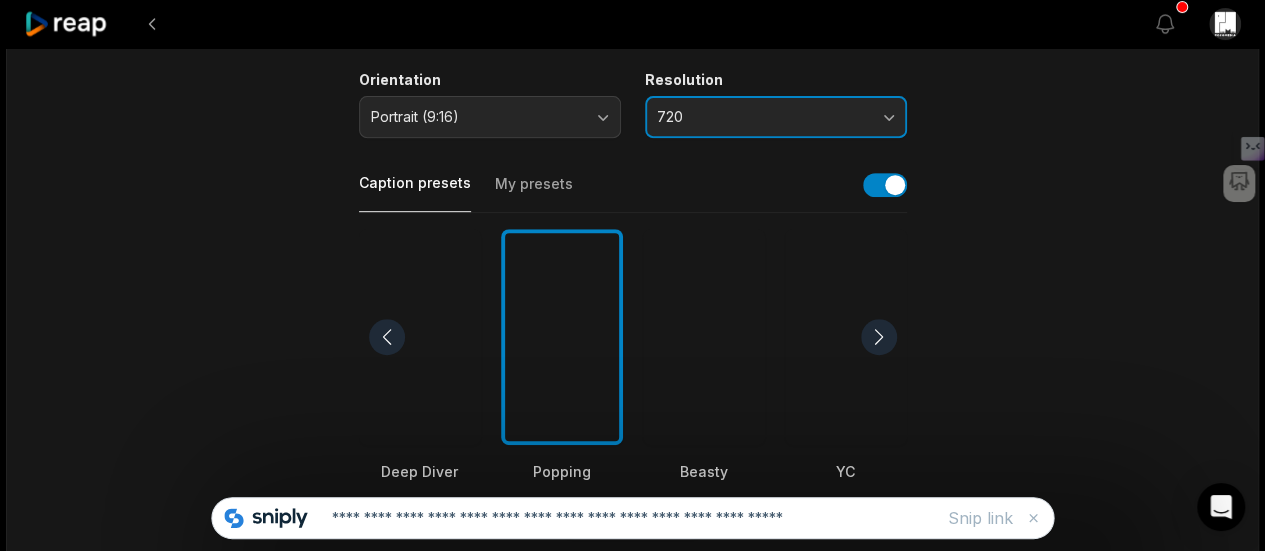 click on "720" at bounding box center [776, 117] 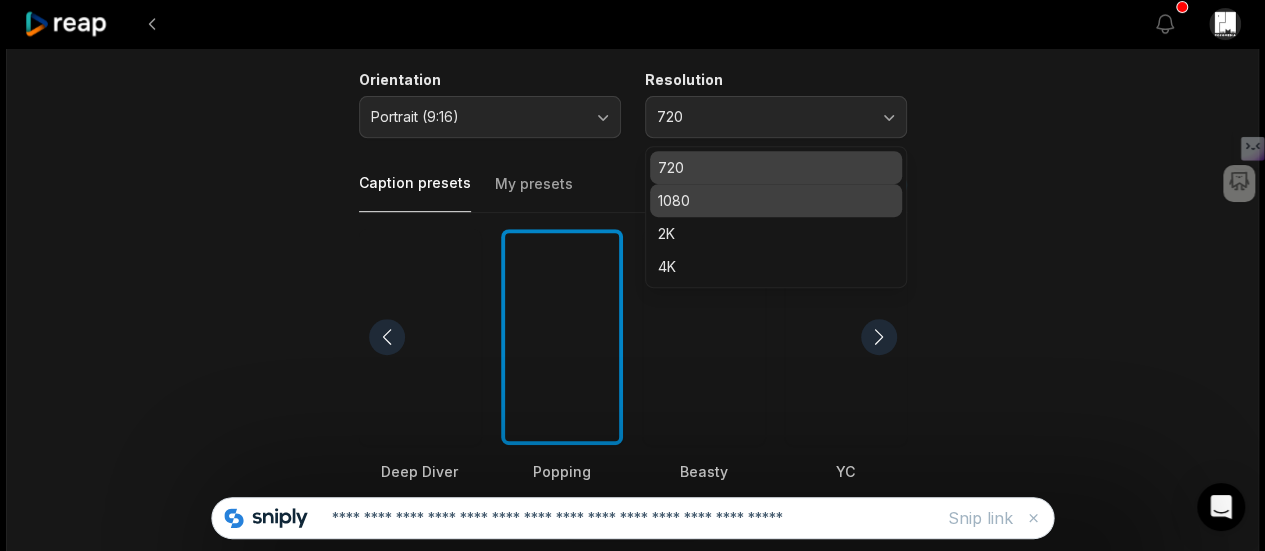 click on "1080" at bounding box center (776, 200) 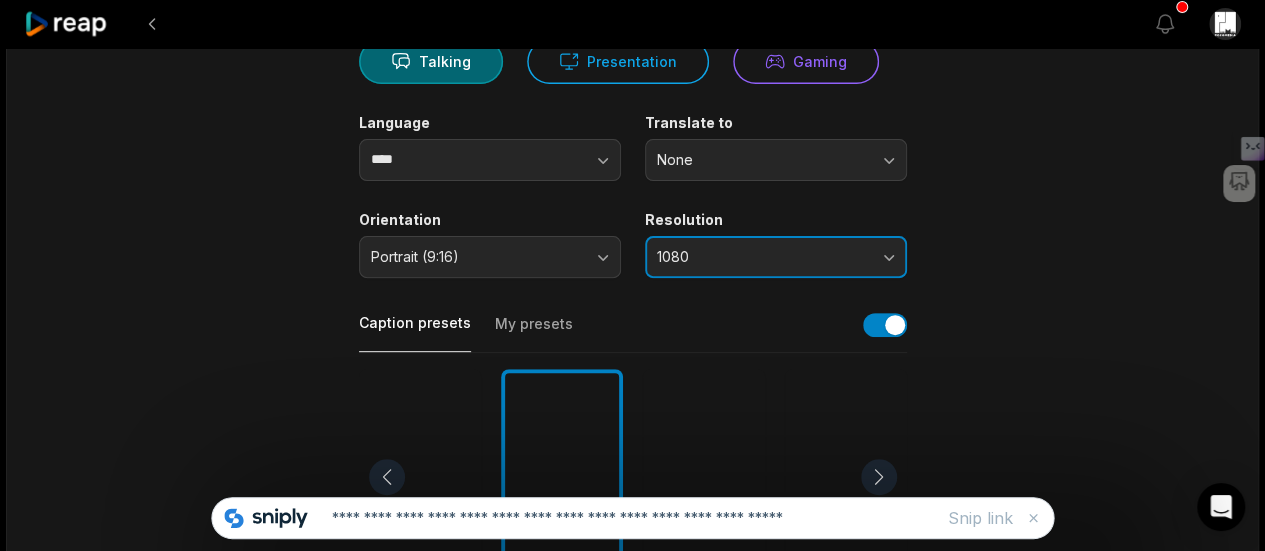 scroll, scrollTop: 0, scrollLeft: 0, axis: both 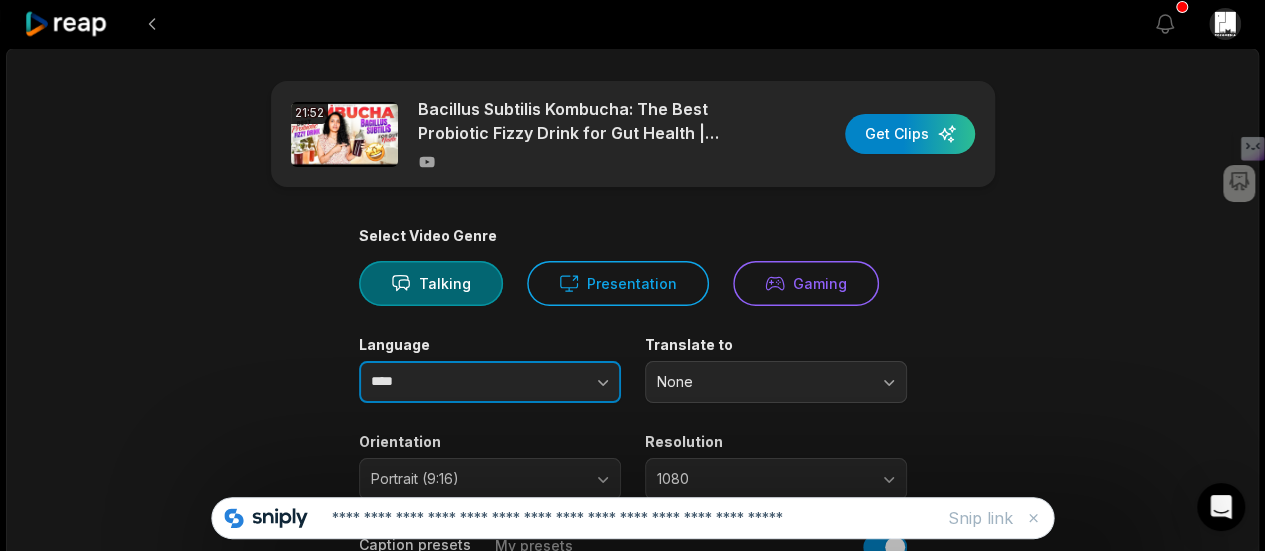 click 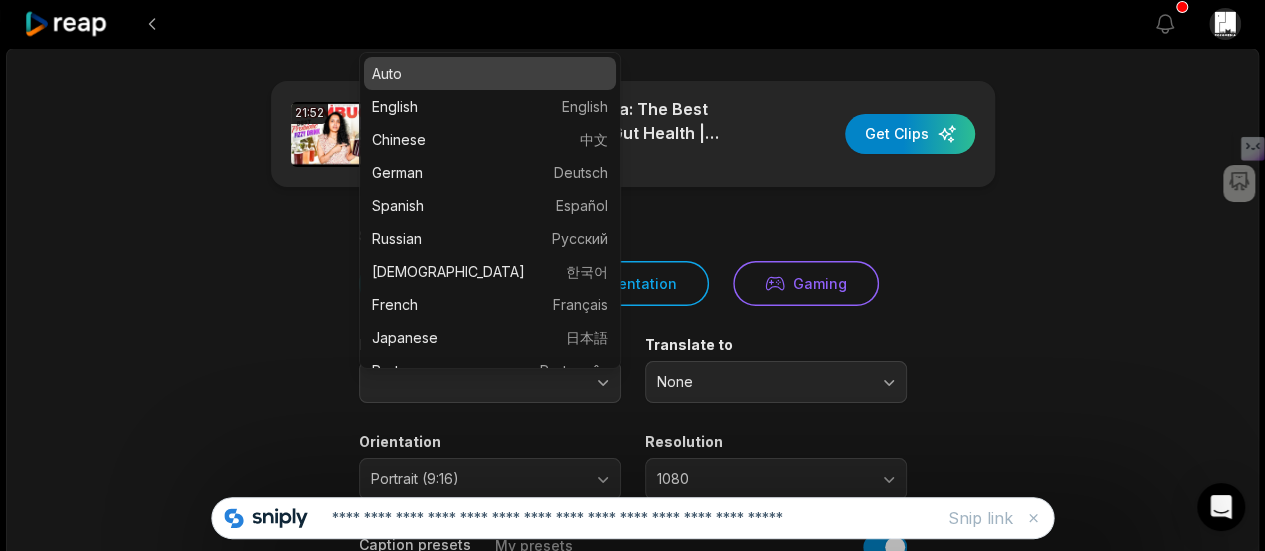 type on "****" 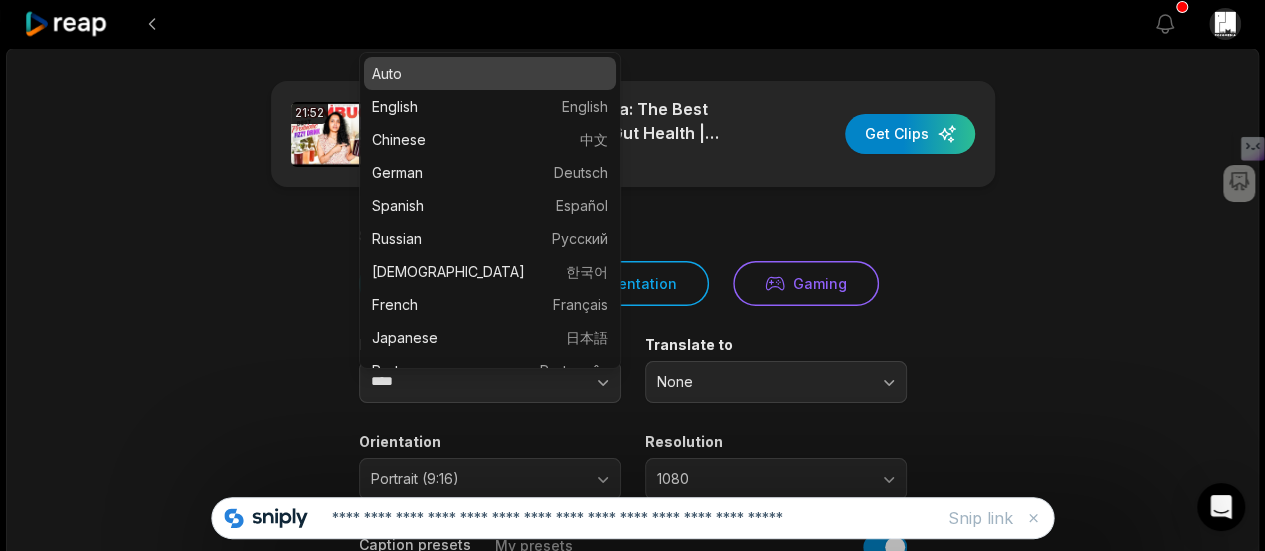 click on "21:52 Bacillus Subtilis Kombucha: The Best Probiotic Fizzy Drink for Gut Health | @TeluguSupermoms Get Clips Select Video Genre Talking Presentation Gaming Language **** Translate to None Orientation Portrait (9:16) Resolution 1080 Caption presets My presets Deep Diver Popping Beasty YC Playdate Pet Zen More Presets Processing Time Frame 00:00 21:52 Auto Clip Length <30s 30s-60s 60s-90s 90s-3min Clip Topics (optional) Add specific topics that you want AI to clip from the video." at bounding box center (633, 693) 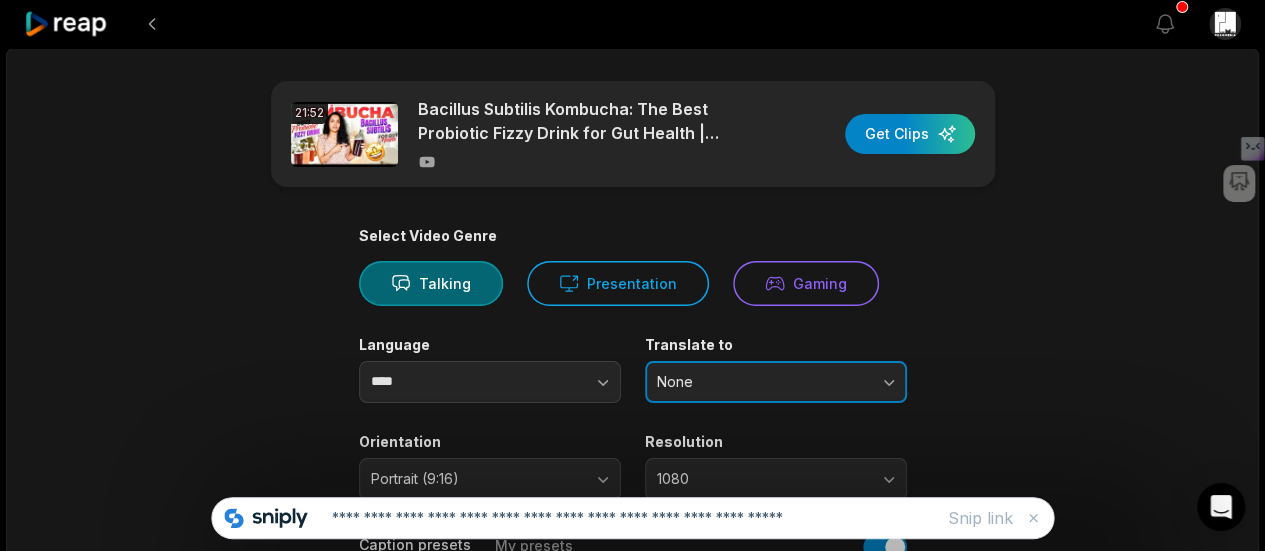 click on "None" at bounding box center [762, 382] 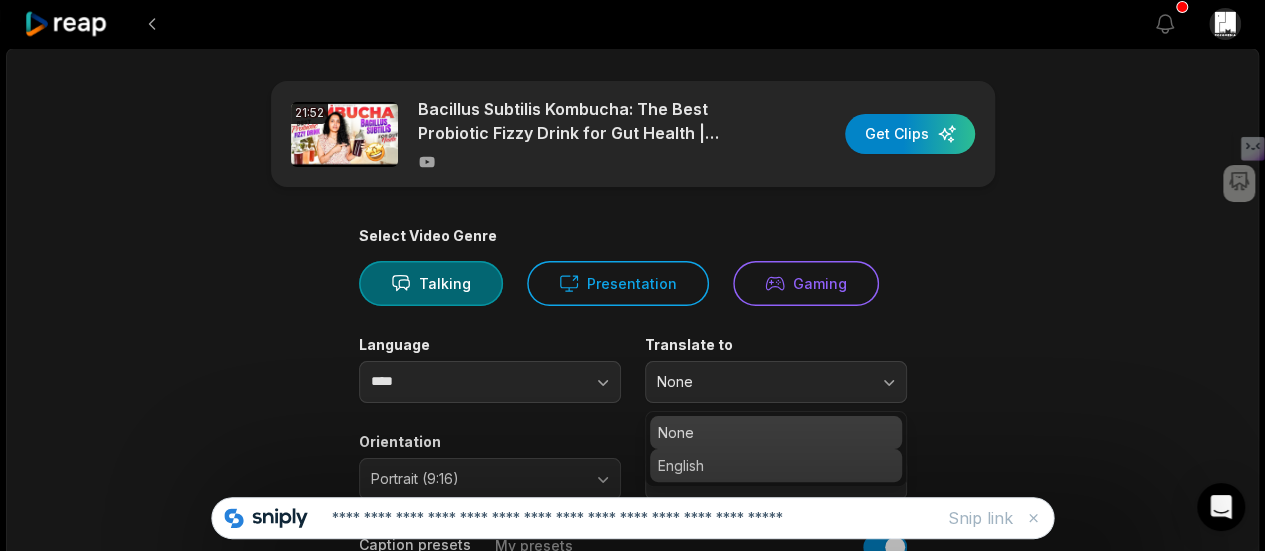click on "English" at bounding box center (776, 465) 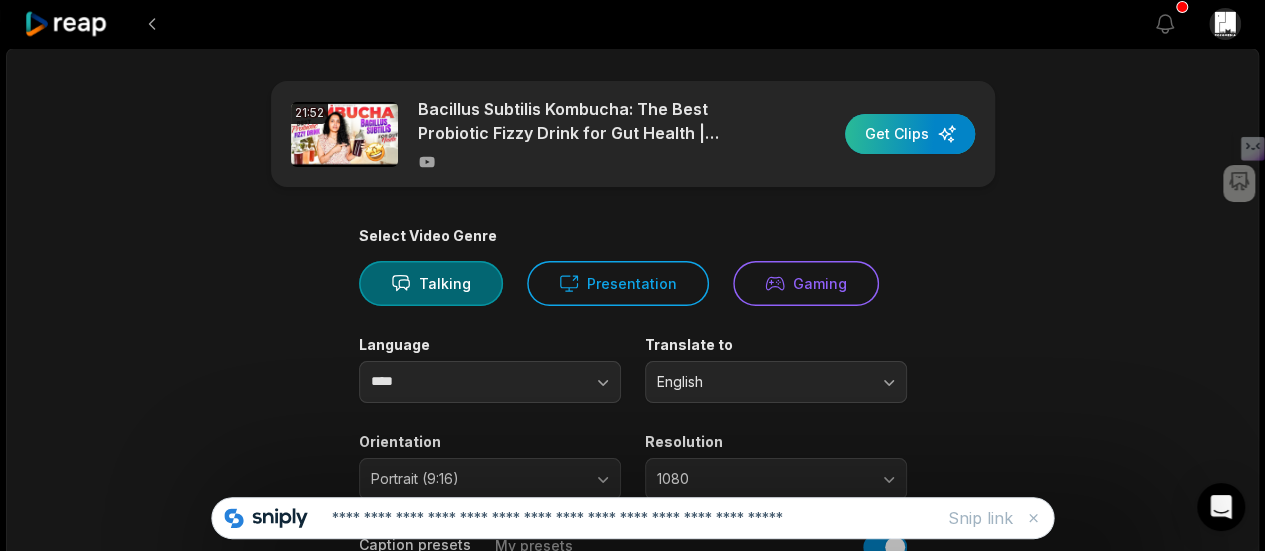 click at bounding box center (910, 134) 